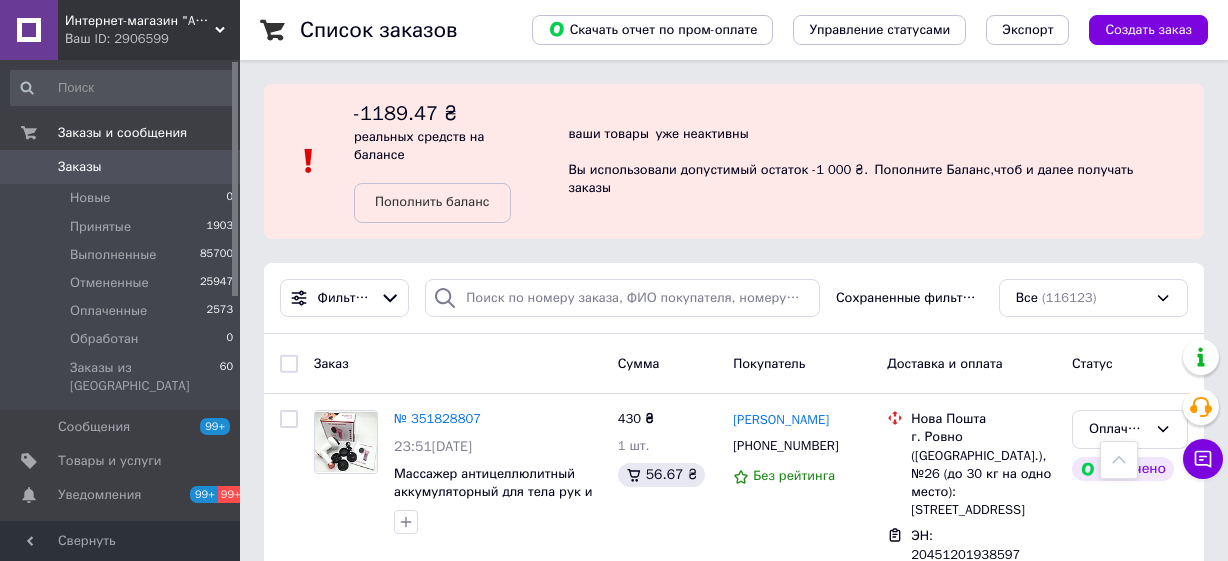 scroll, scrollTop: 3181, scrollLeft: 0, axis: vertical 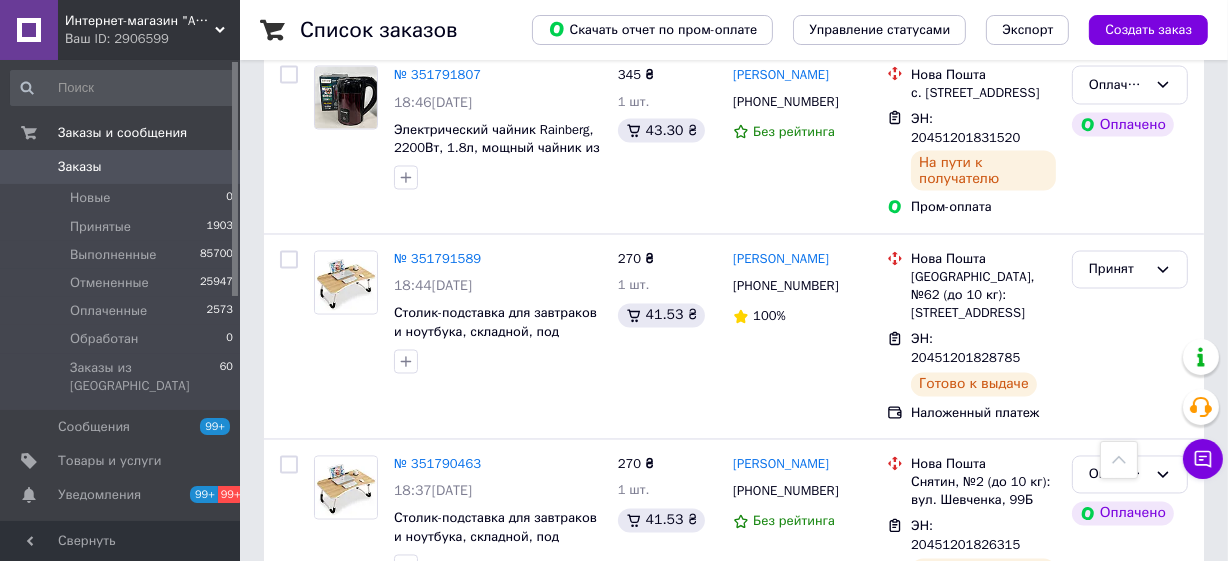 click on "Заказы" at bounding box center (121, 167) 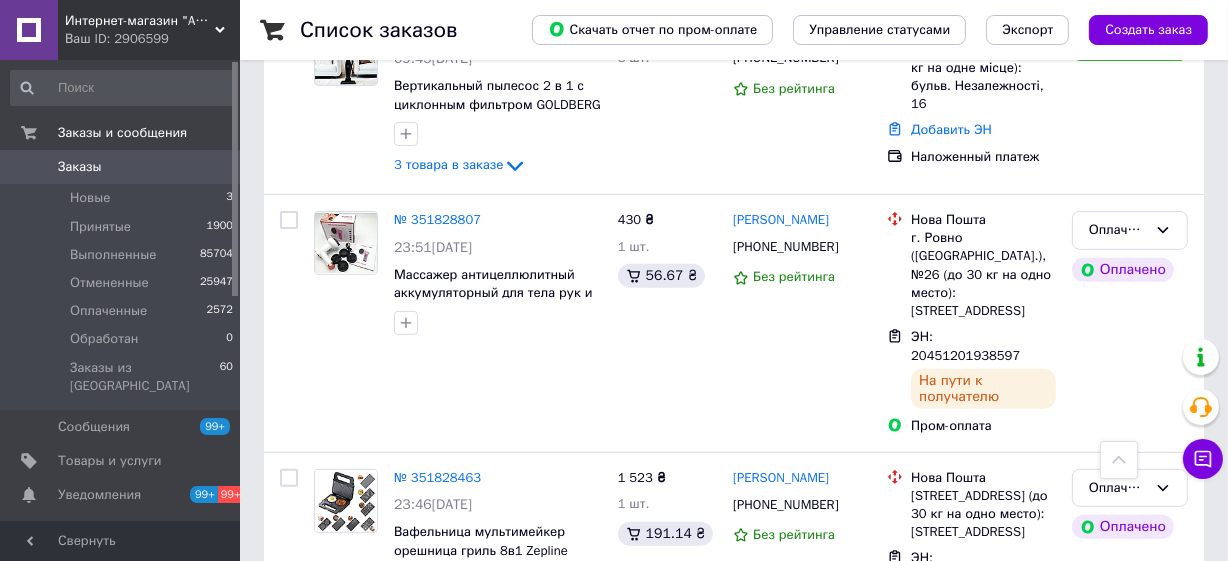 scroll, scrollTop: 606, scrollLeft: 0, axis: vertical 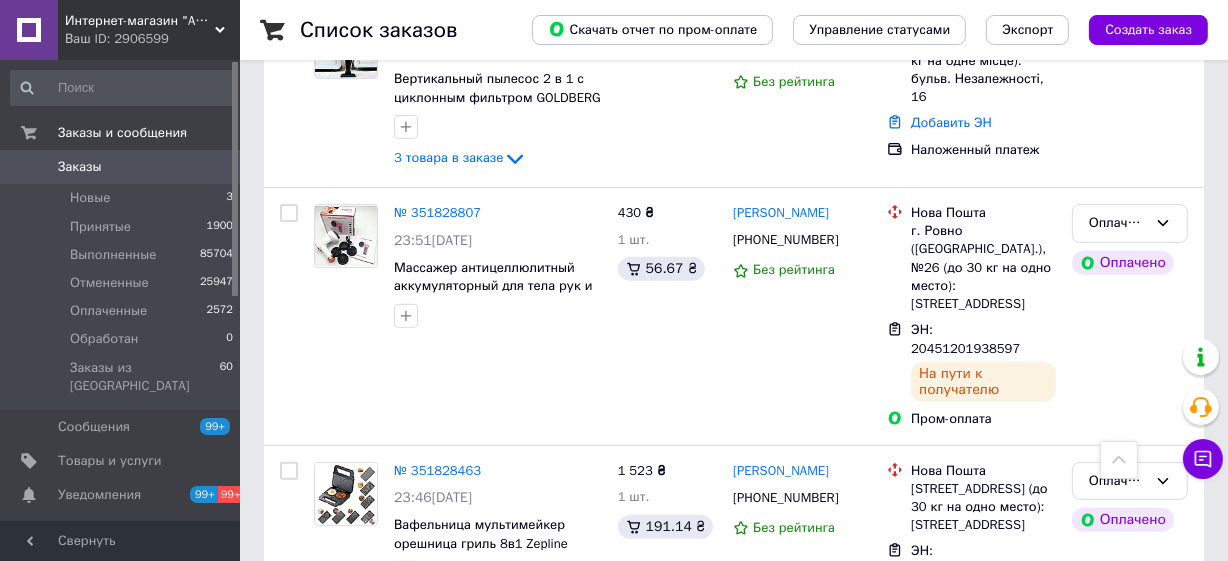 click on "Заказы" at bounding box center [121, 167] 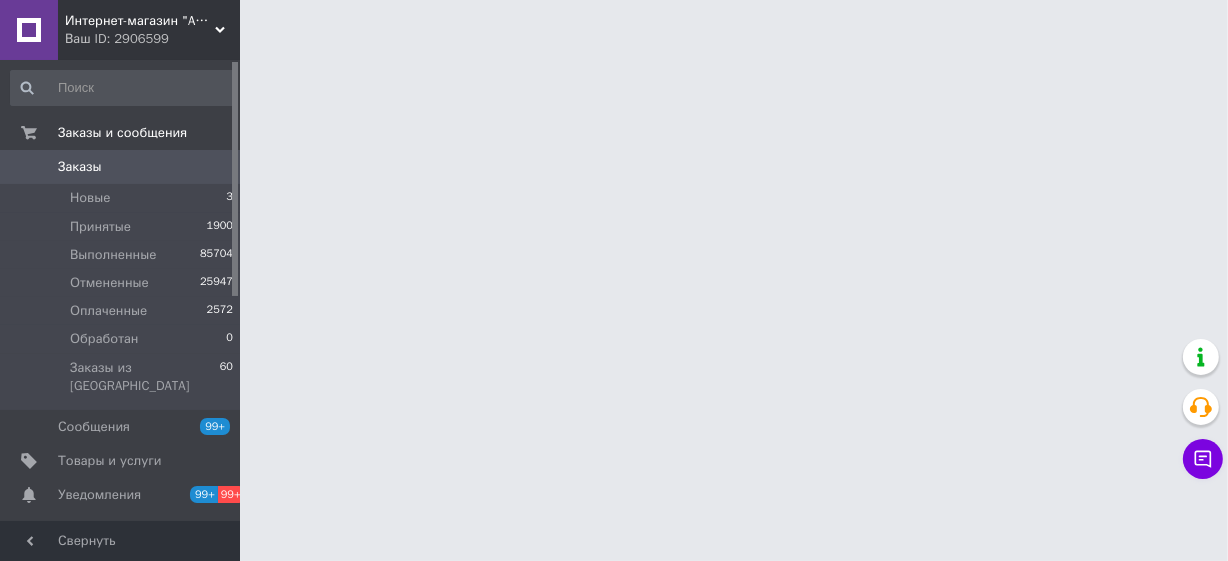 scroll, scrollTop: 0, scrollLeft: 0, axis: both 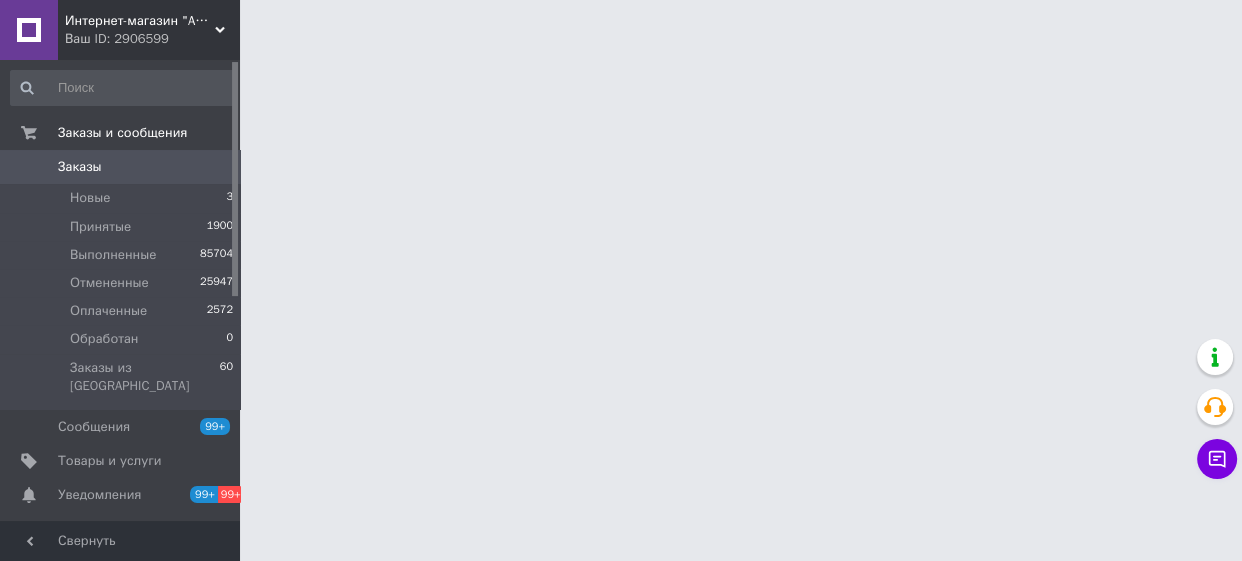 click on "Интернет-магазин "AVEON" - товары для всей семьи! Самые низкие цены! Ваш ID: 2906599 Сайт Интернет-магазин "AVEON" - товары д... Кабинет покупателя Проверить состояние системы Страница на портале Інтернет-магазин "ТочкаСклад" Інтернет-маркет АвеХіт Інтернет-магазин Авеошка Інтернет-магазин для вас та вашої сім'ї ... Інтернет-магазин ТопКітчен Дропшиппинг платформа "Авеопт" Інтернет-магазин Техносклад Справка Выйти Заказы и сообщения Заказы 0 Новые 3 Принятые 1900 Выполненные 85704 Отмененные 25947 Оплаченные 2572 Обработан 0" at bounding box center [621, 25] 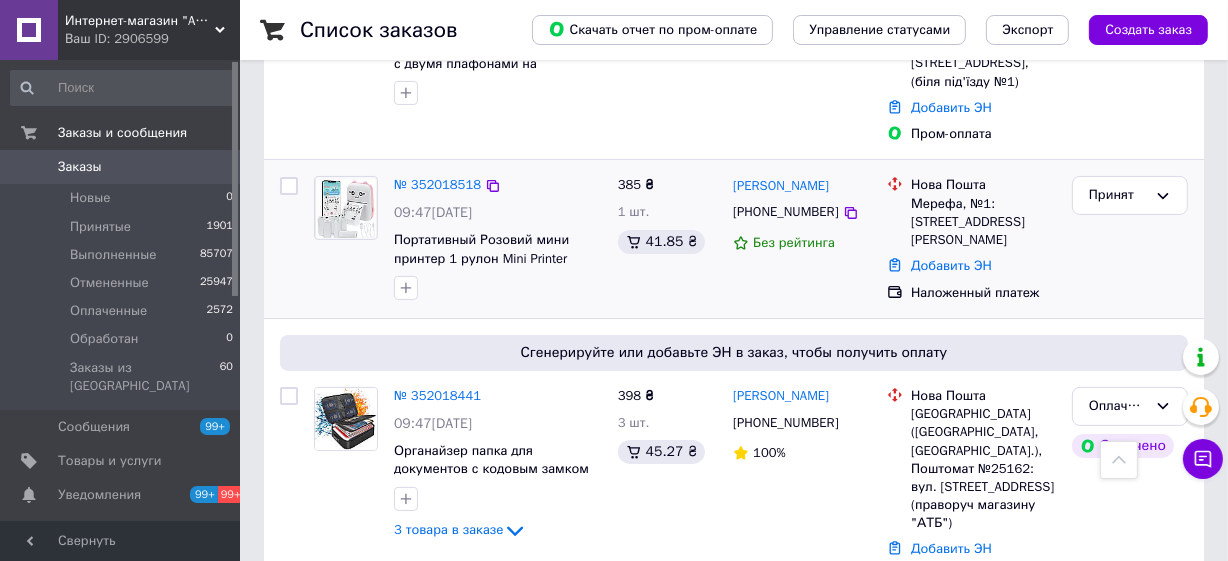 scroll, scrollTop: 151, scrollLeft: 0, axis: vertical 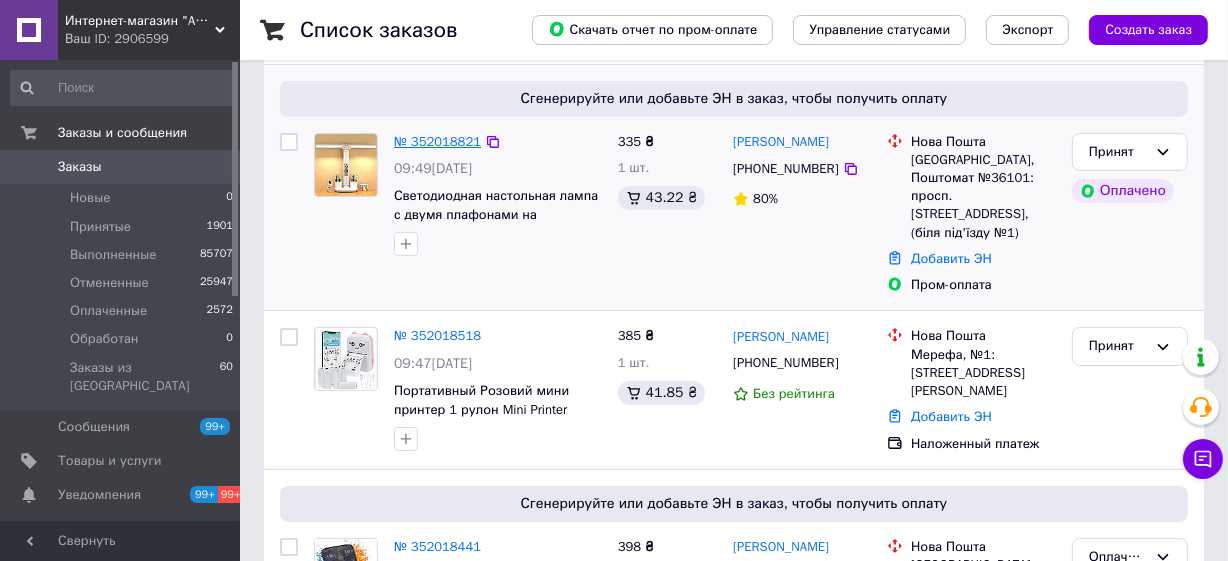 click on "№ 352018821" at bounding box center (437, 141) 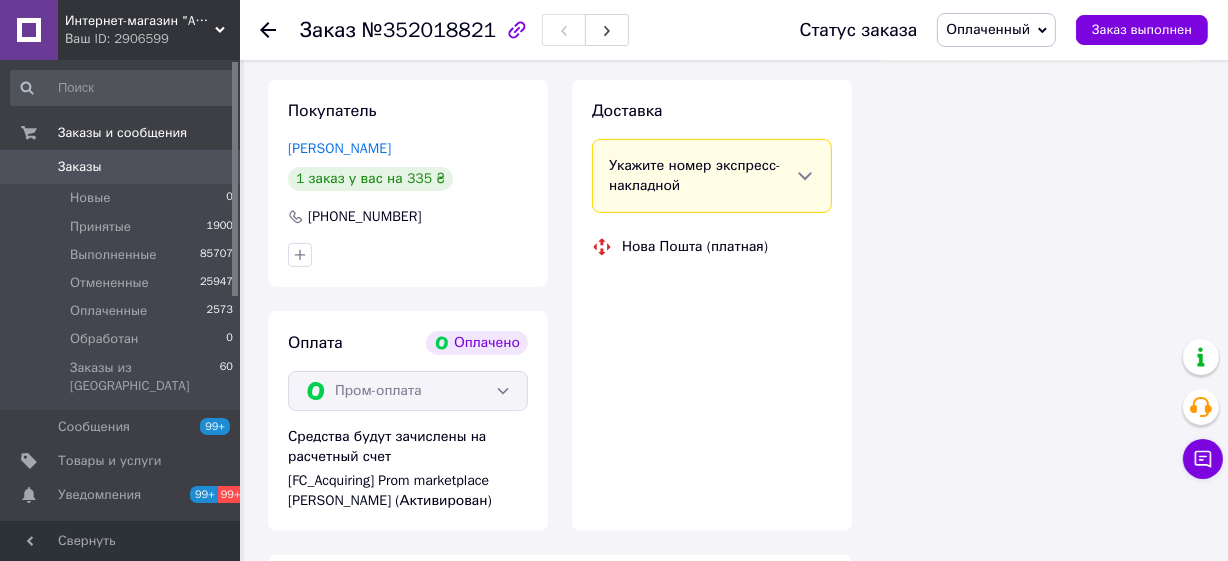 scroll, scrollTop: 575, scrollLeft: 0, axis: vertical 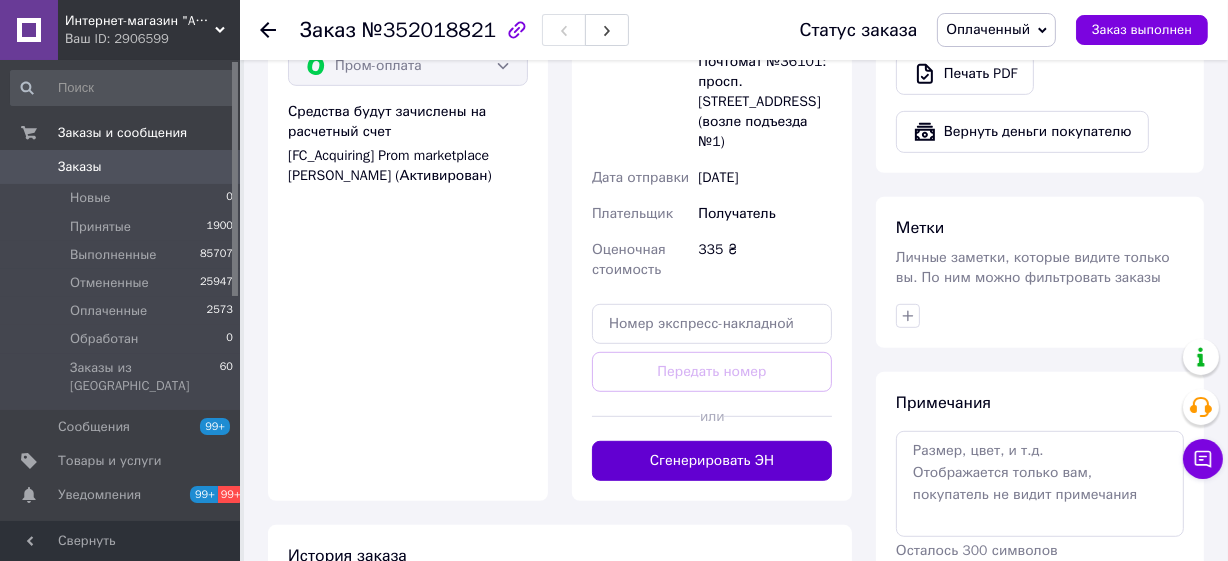 click on "Сгенерировать ЭН" at bounding box center [712, 461] 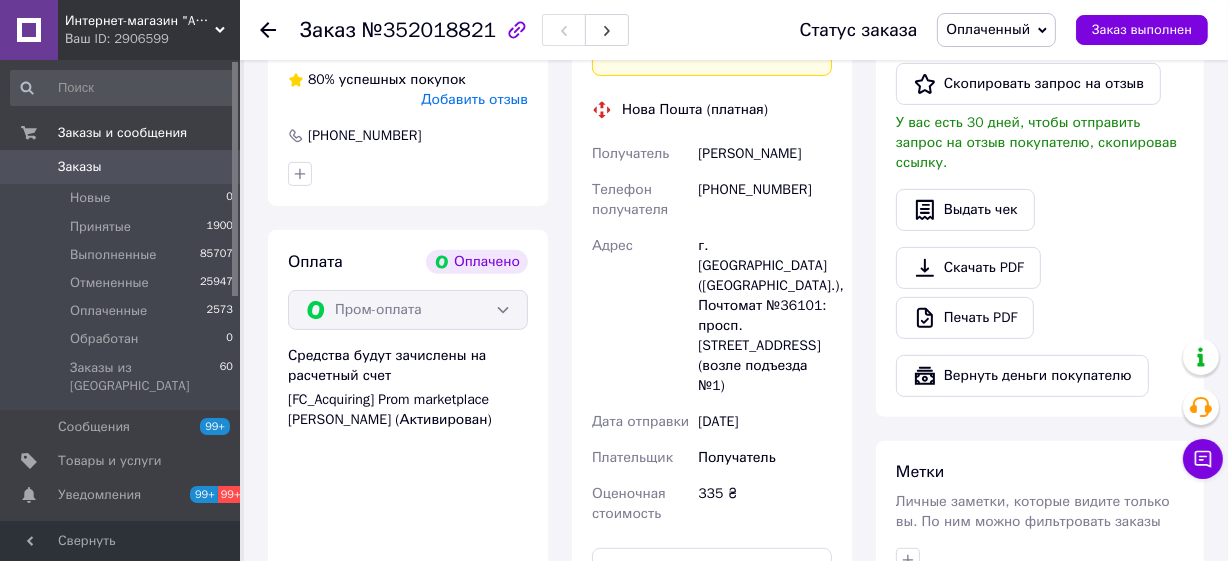 scroll, scrollTop: 423, scrollLeft: 0, axis: vertical 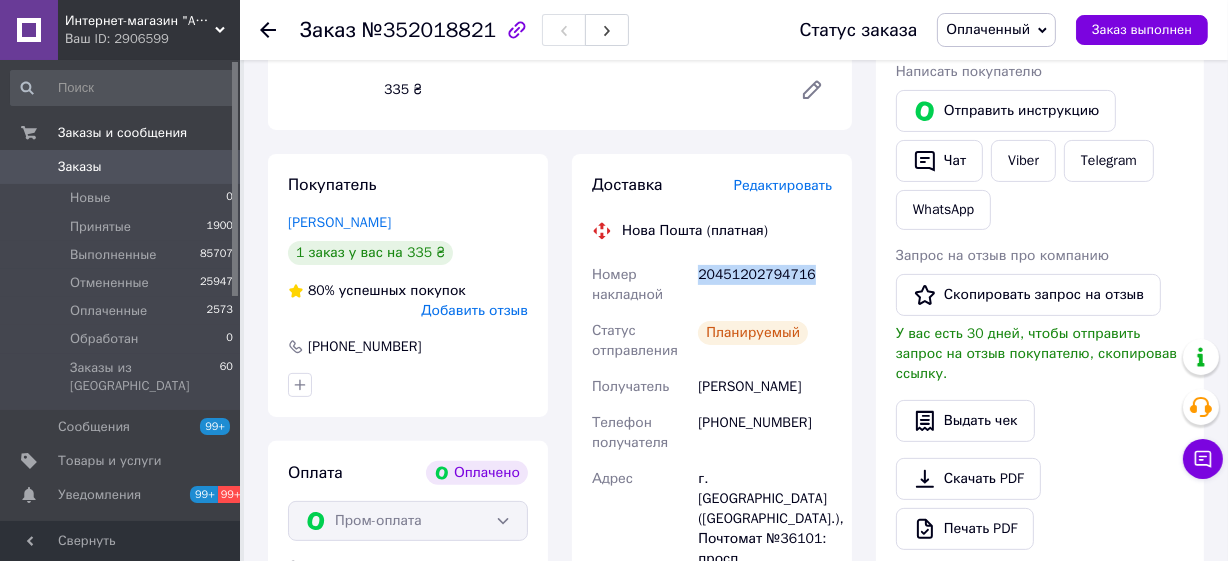 drag, startPoint x: 689, startPoint y: 294, endPoint x: 801, endPoint y: 300, distance: 112.1606 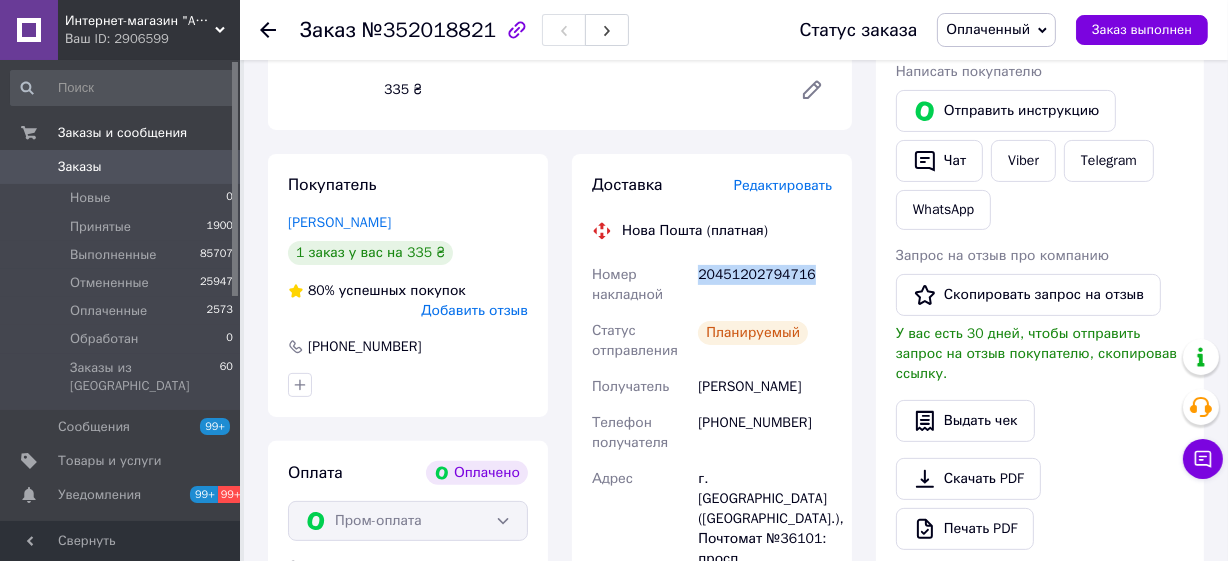 click on "Заказы" at bounding box center [121, 167] 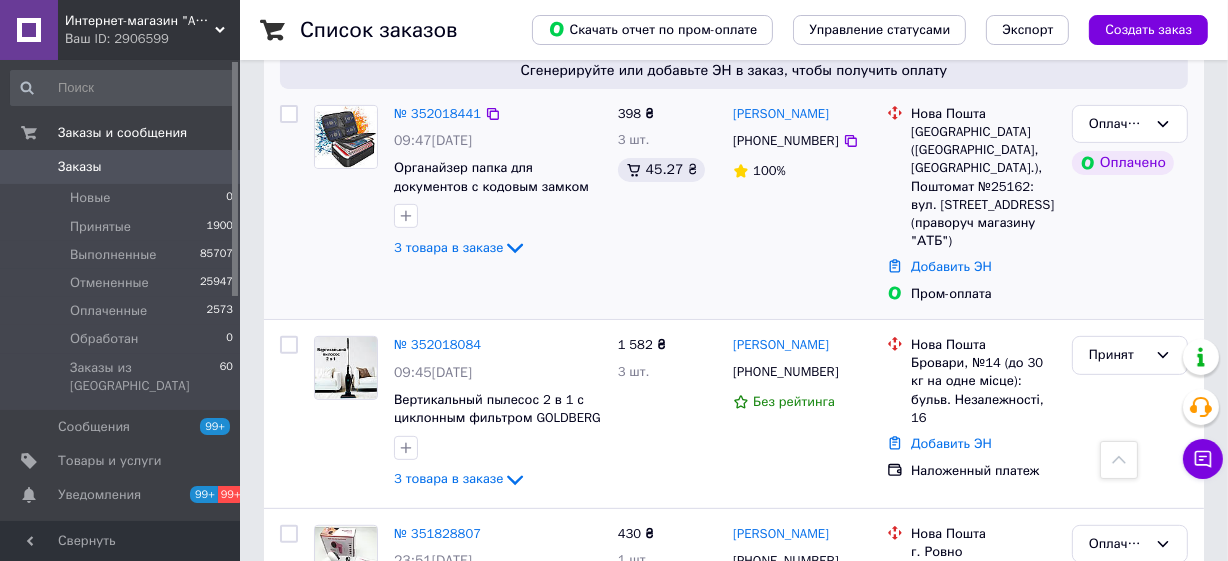 scroll, scrollTop: 606, scrollLeft: 0, axis: vertical 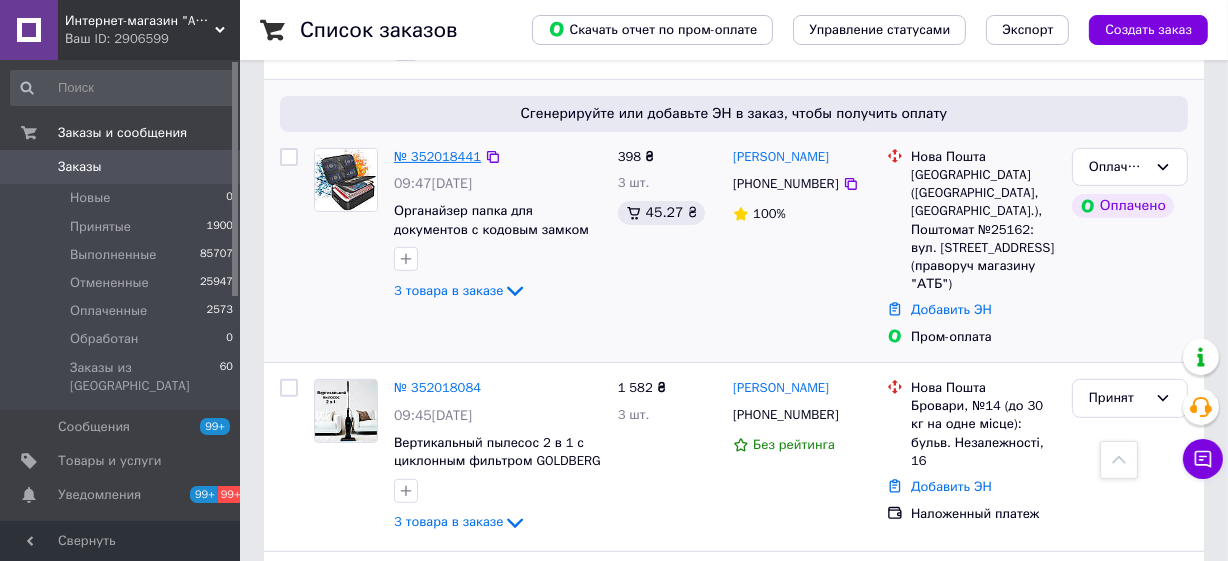 click on "№ 352018441" at bounding box center [437, 156] 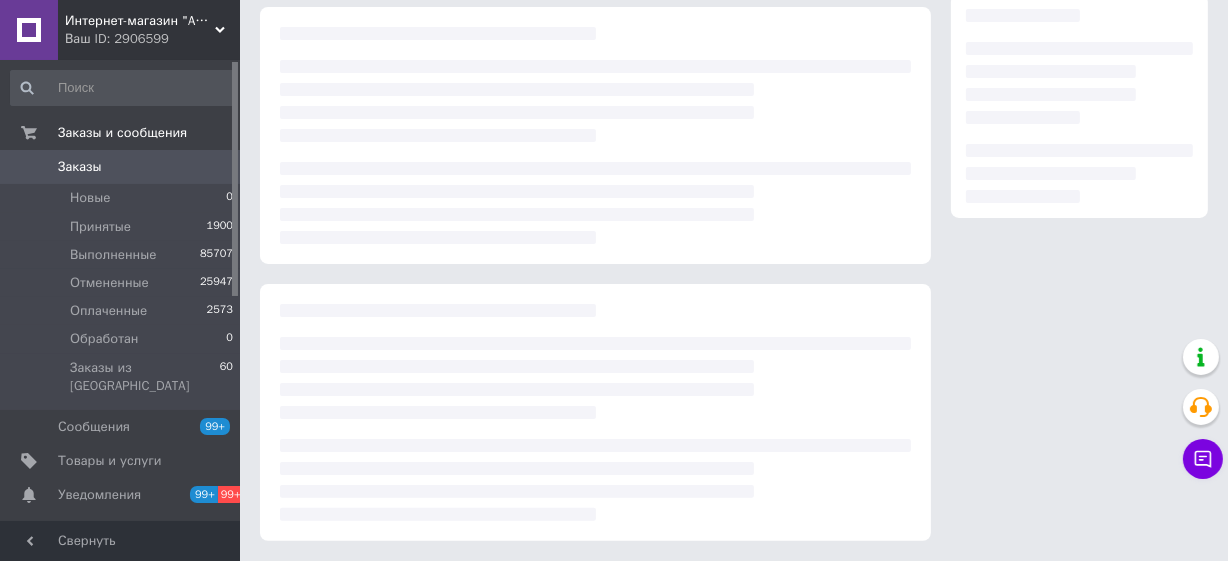 scroll, scrollTop: 0, scrollLeft: 0, axis: both 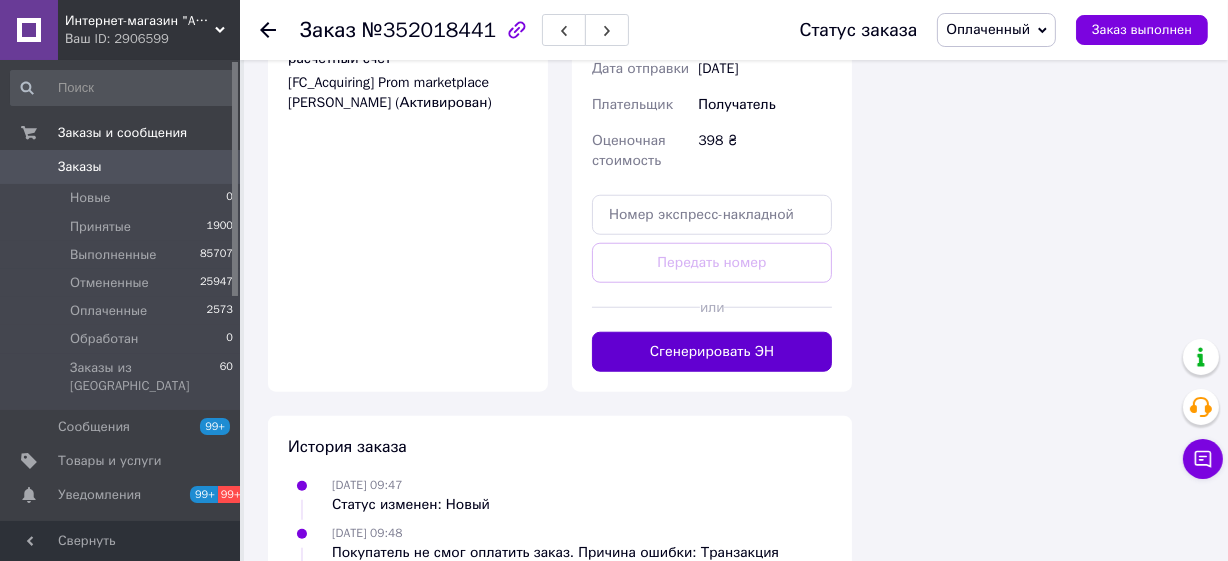 click on "Сгенерировать ЭН" at bounding box center [712, 352] 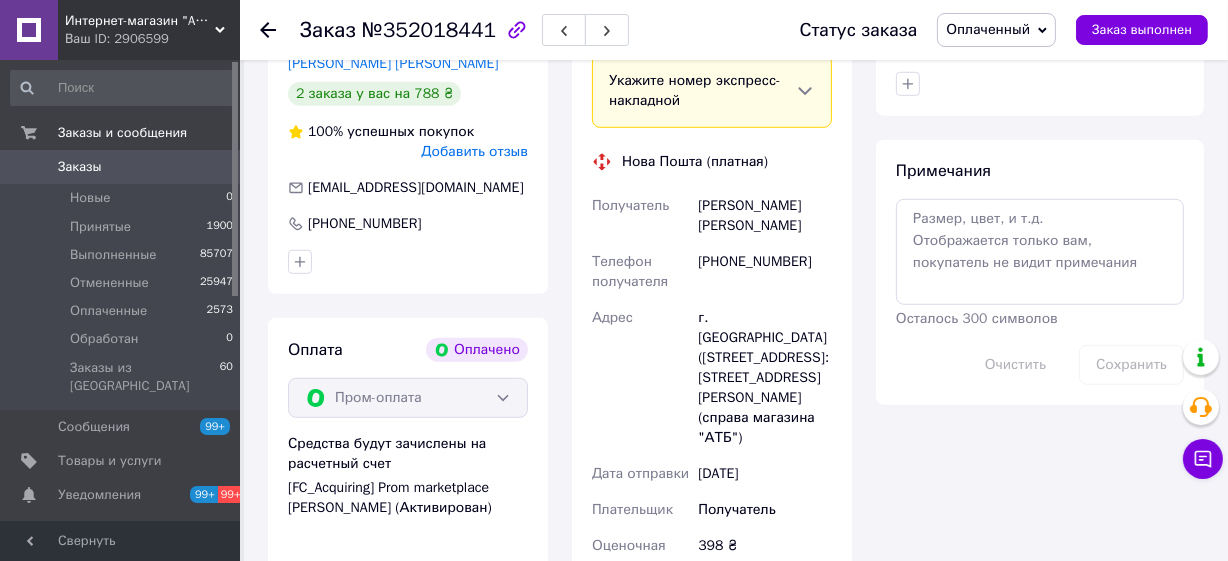 scroll, scrollTop: 1060, scrollLeft: 0, axis: vertical 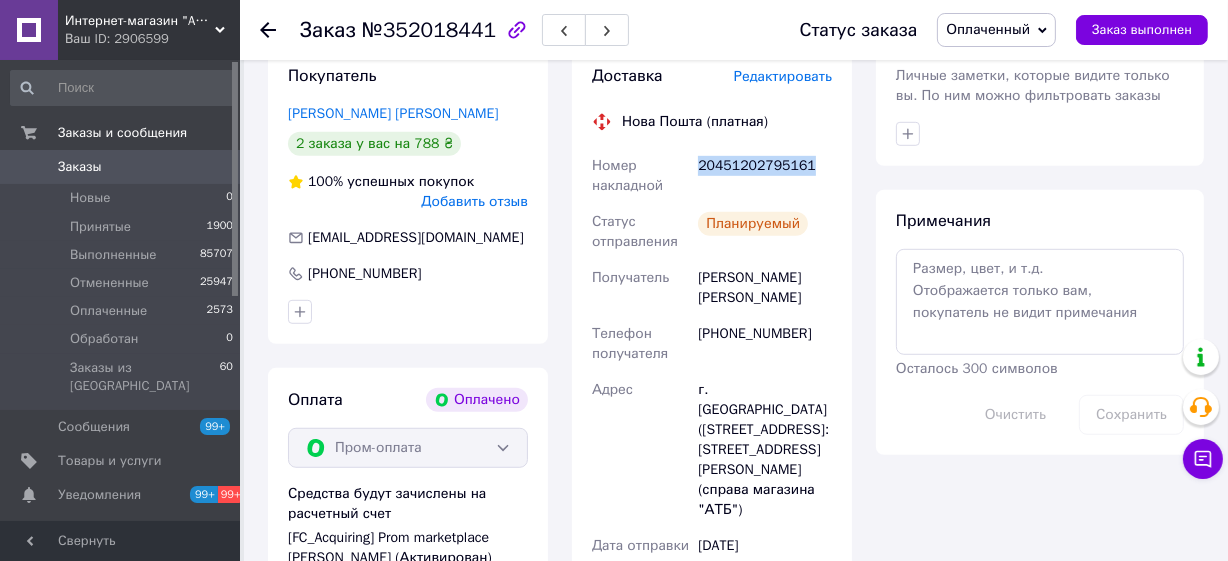 drag, startPoint x: 690, startPoint y: 160, endPoint x: 810, endPoint y: 166, distance: 120.14991 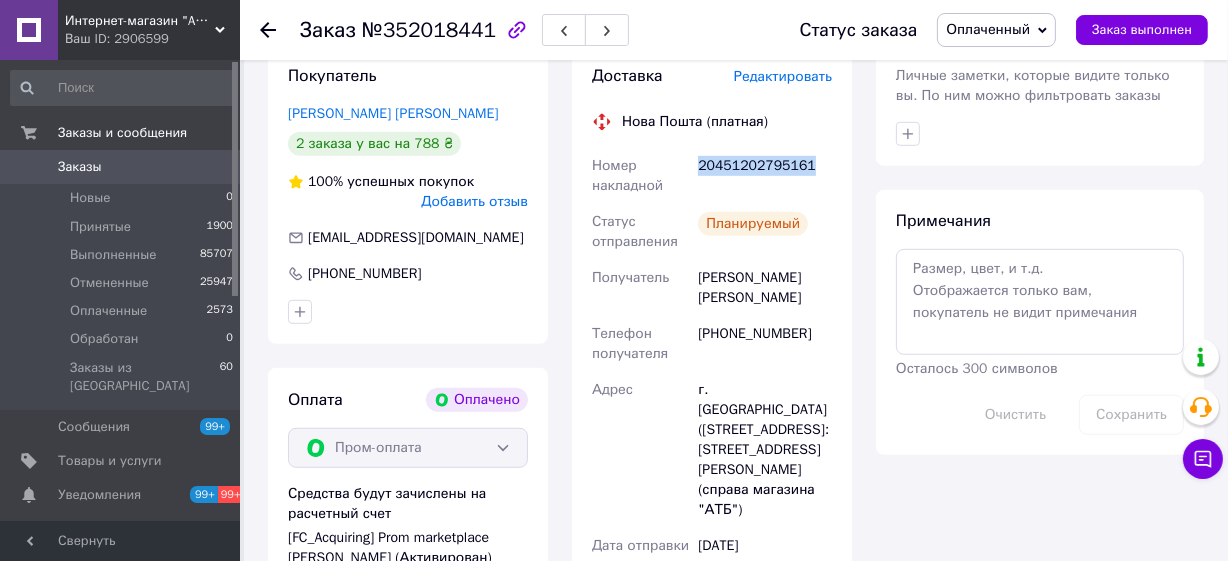 click on "Заказы" at bounding box center [121, 167] 